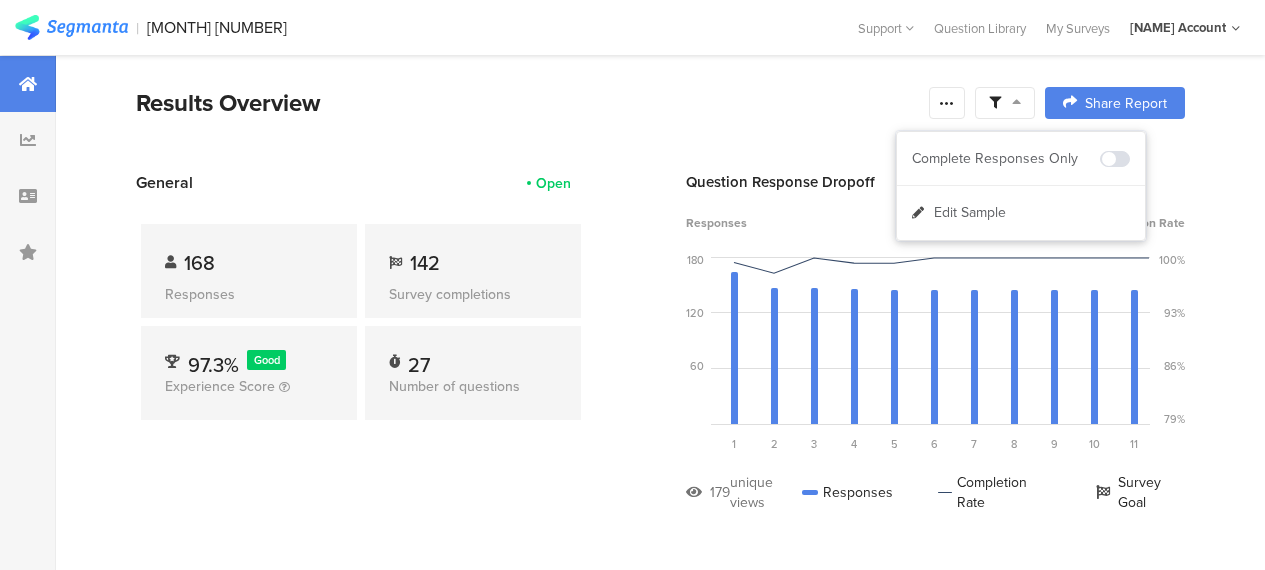 scroll, scrollTop: 0, scrollLeft: 0, axis: both 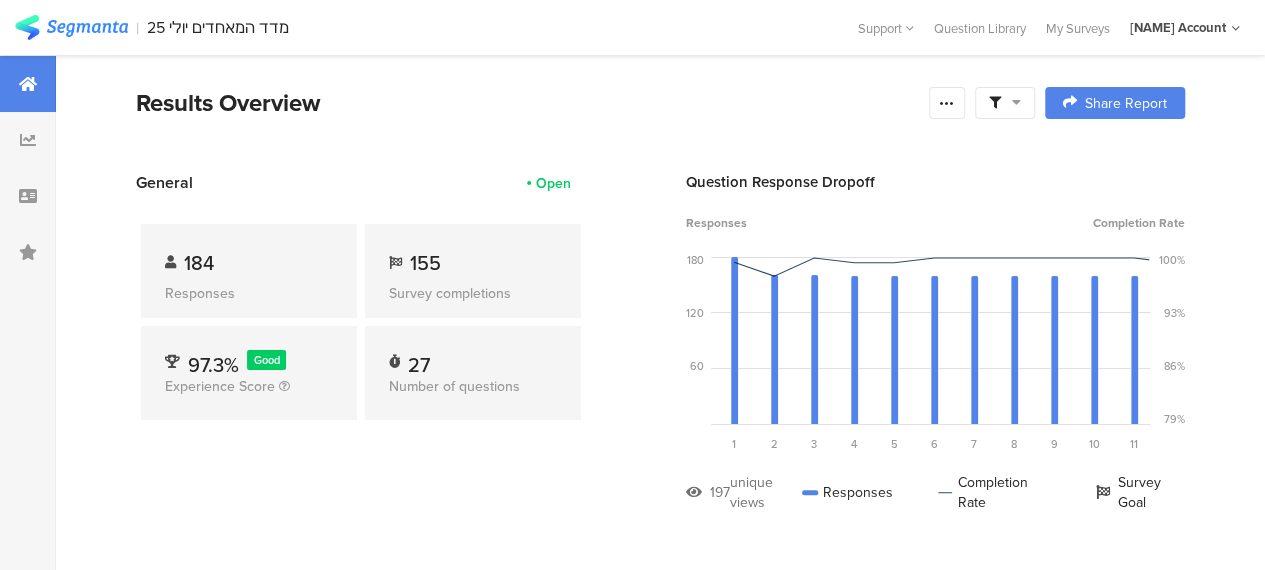 drag, startPoint x: 1037, startPoint y: 103, endPoint x: 1042, endPoint y: 121, distance: 18.681541 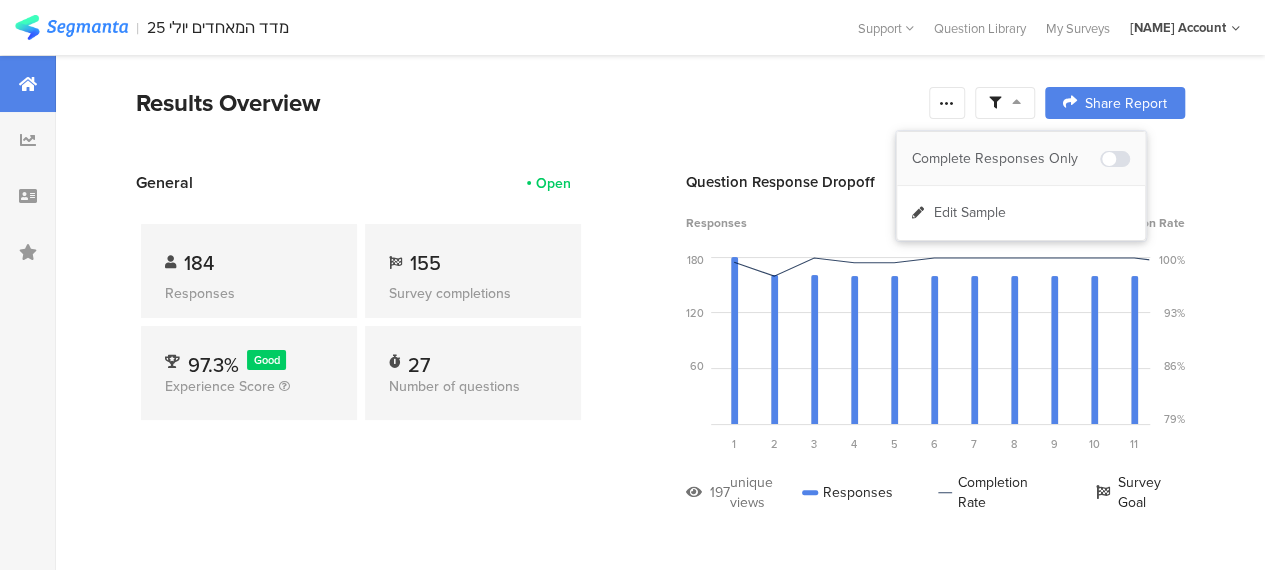 click on "Complete Responses Only" at bounding box center (1006, 159) 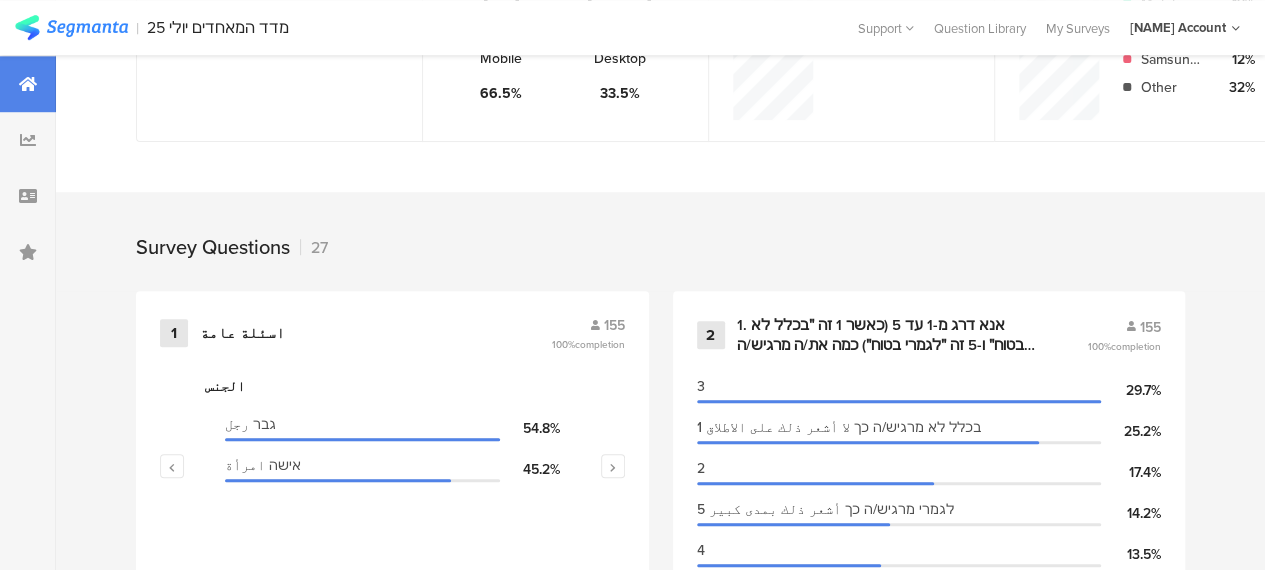 scroll, scrollTop: 800, scrollLeft: 0, axis: vertical 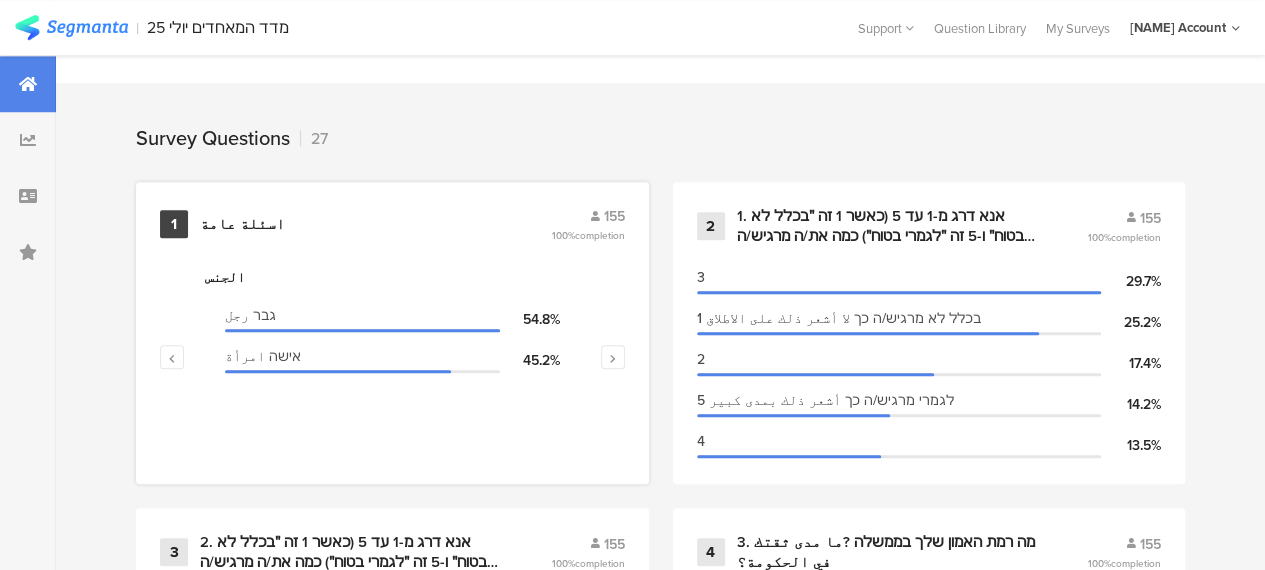 click on "اسئلة عامة" at bounding box center (242, 224) 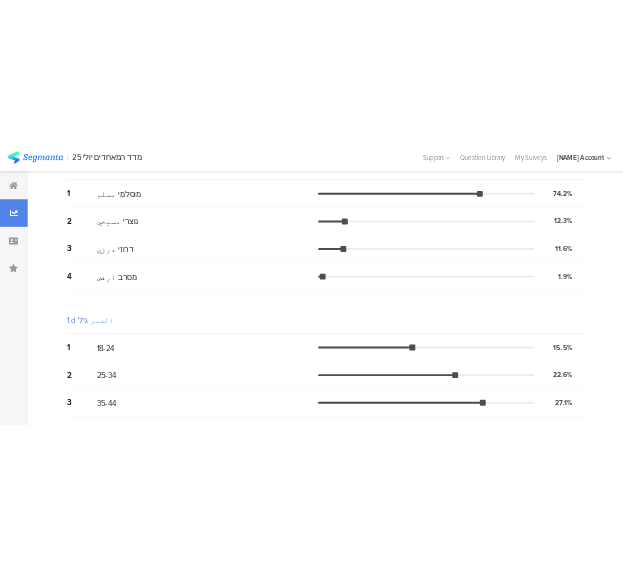 scroll, scrollTop: 0, scrollLeft: 0, axis: both 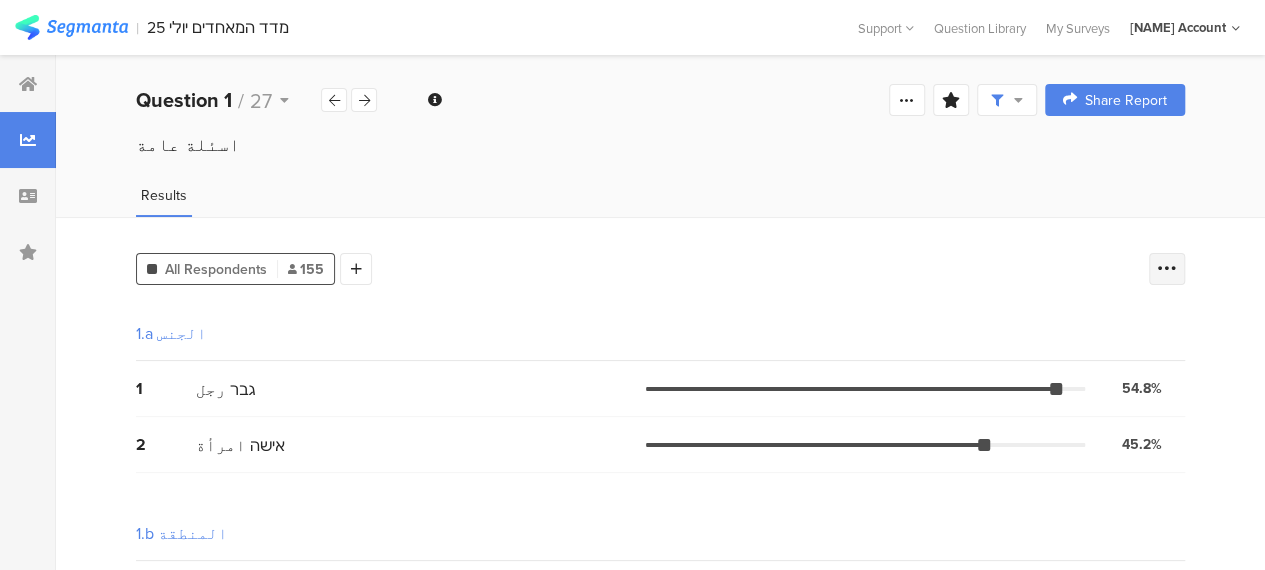 click at bounding box center (1167, 269) 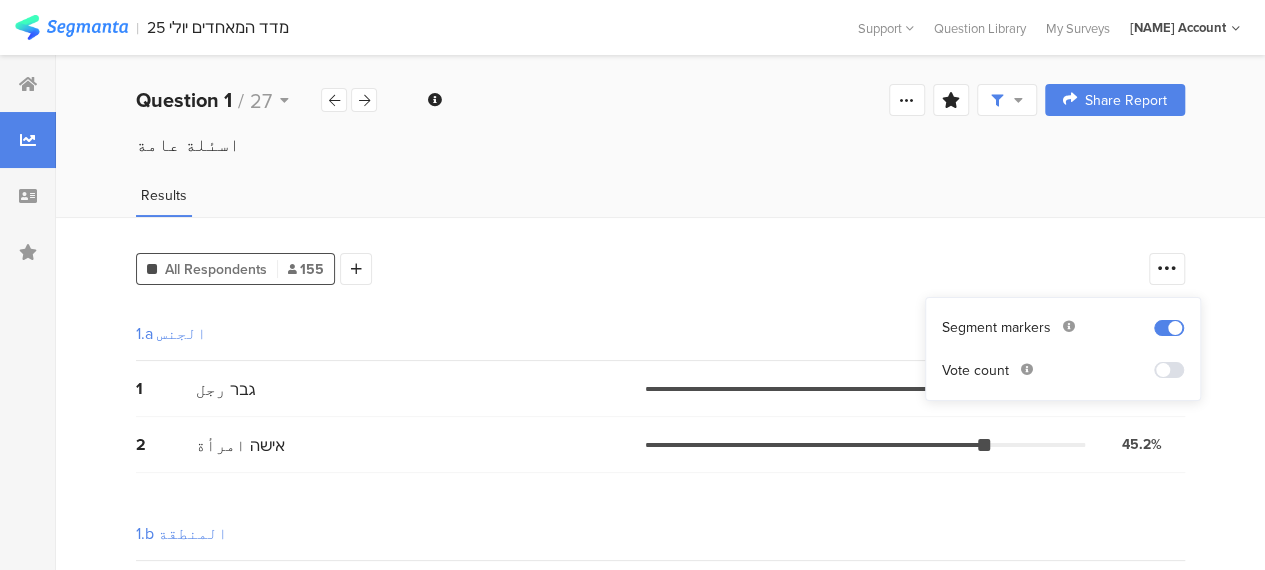 click at bounding box center (1169, 328) 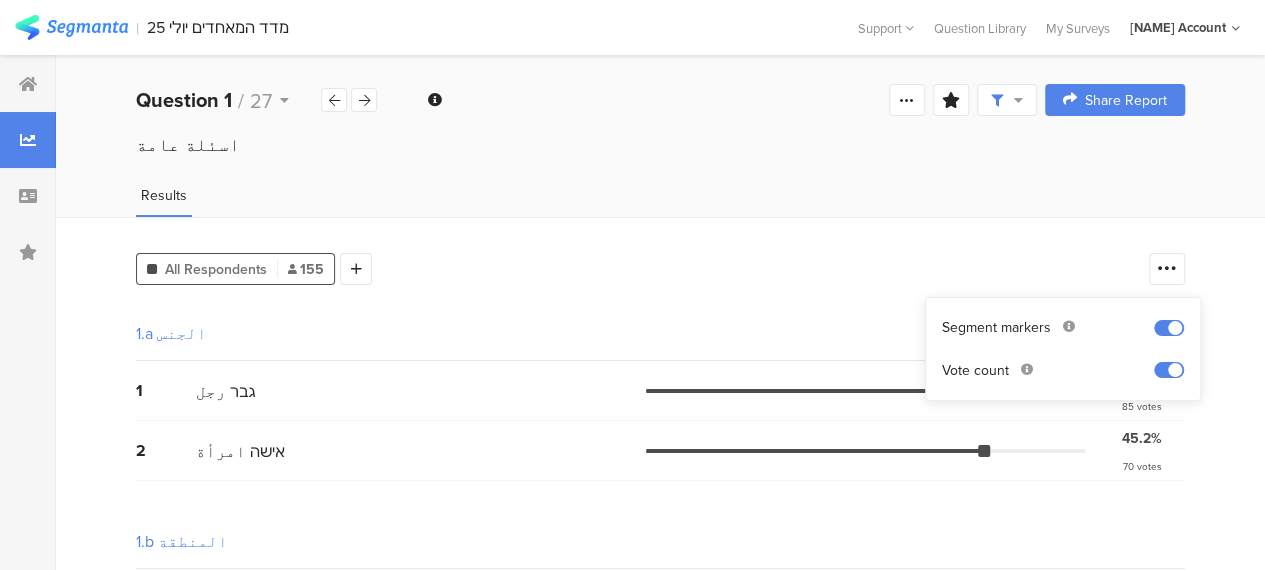 click on "1.a الجنس" at bounding box center [660, 333] 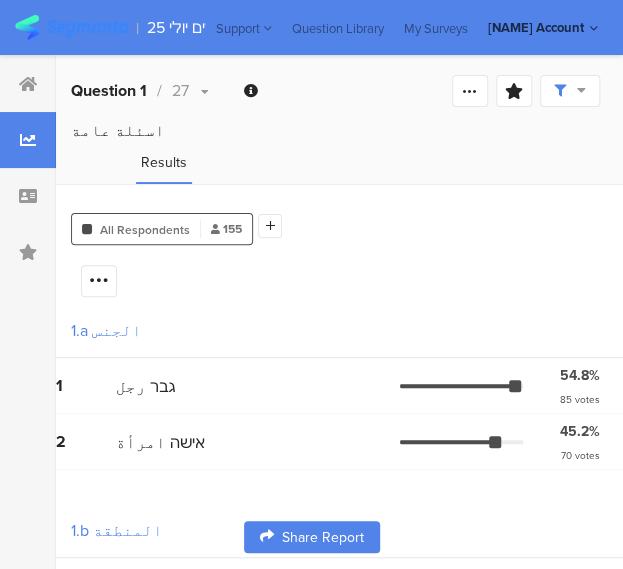 click on "اسئلة عامة" at bounding box center (339, 130) 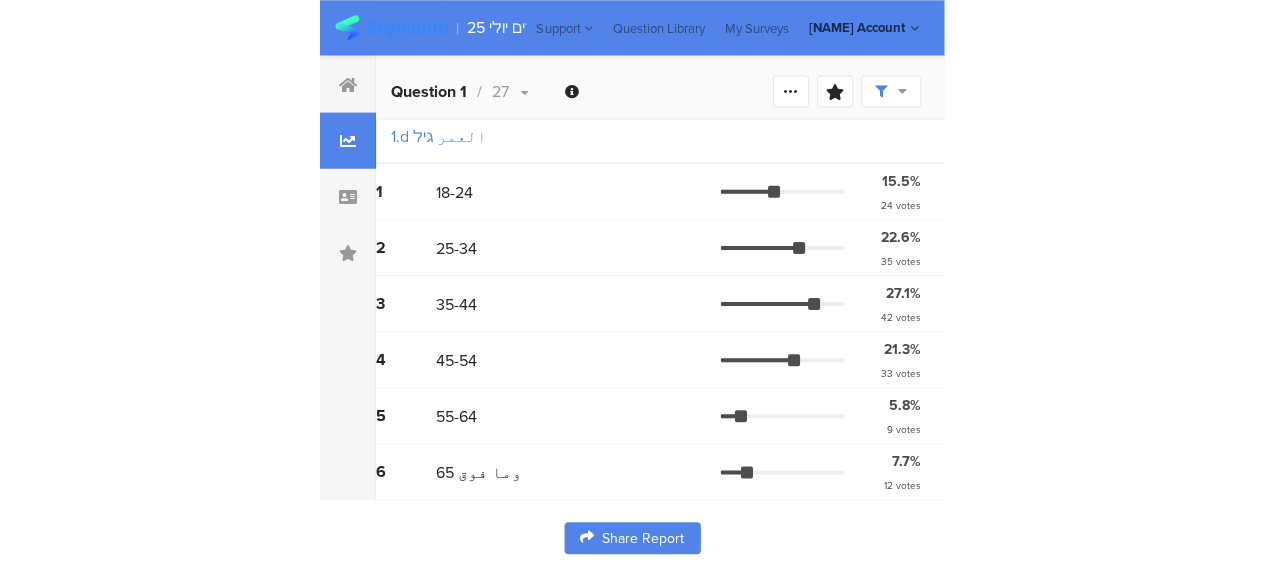 scroll, scrollTop: 1019, scrollLeft: 0, axis: vertical 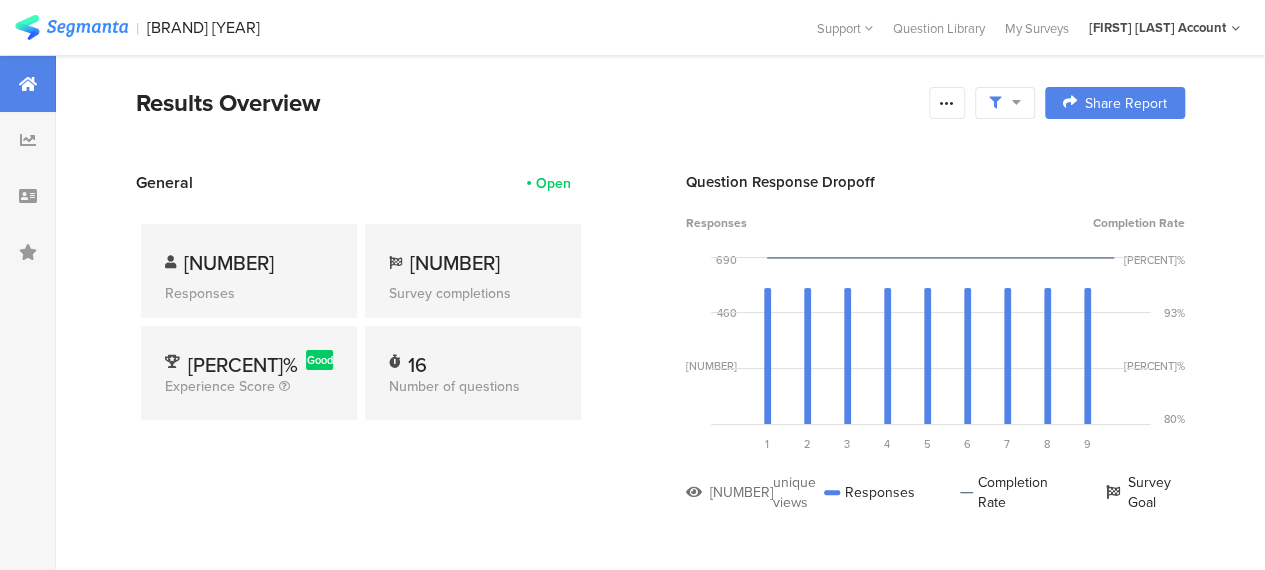 click on "Results Overview Confidence Level 95 % Preview survey Edit survey Export Results Purge results Complete Responses Only Edit Sample Share Report Share Cancel Share Report Share Report" at bounding box center [660, 128] 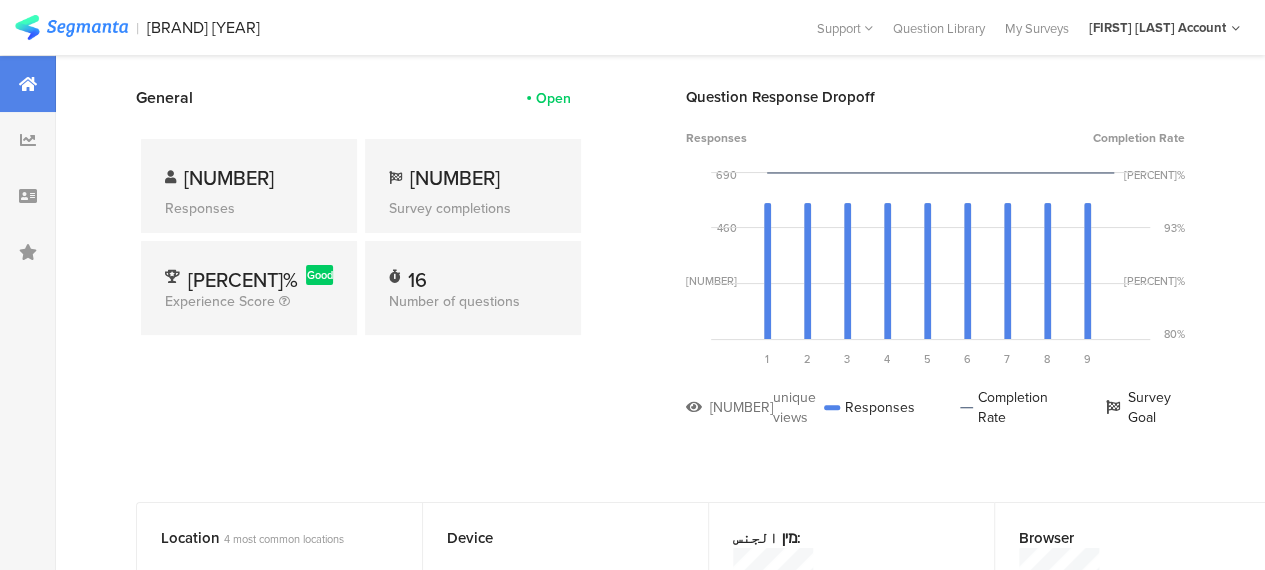 scroll, scrollTop: 0, scrollLeft: 0, axis: both 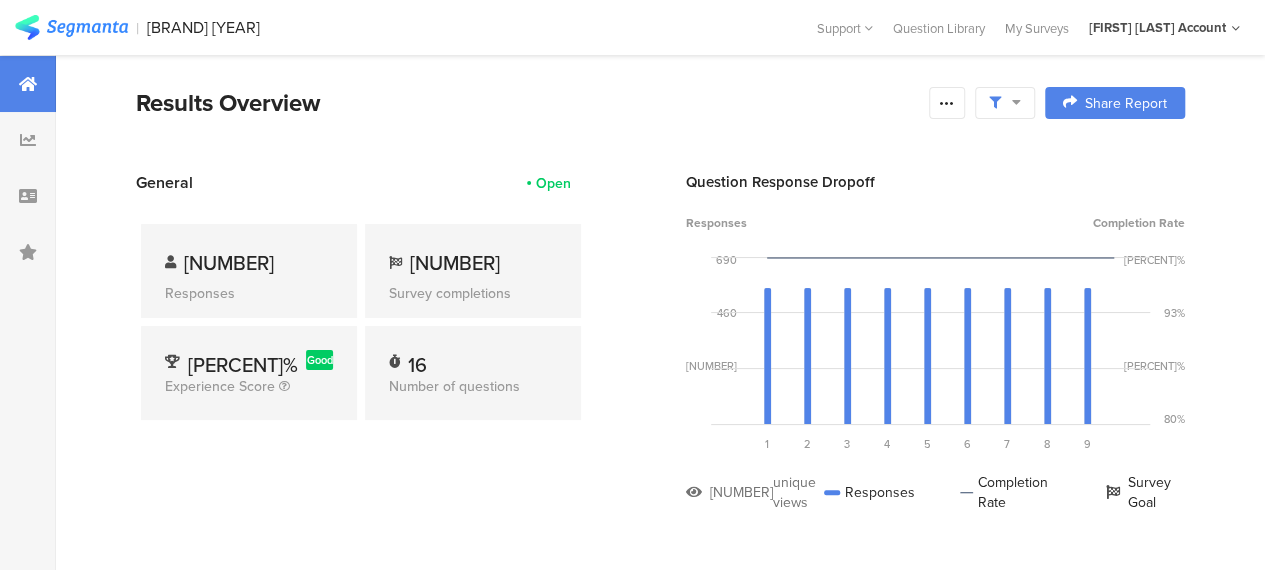 click at bounding box center [1016, 102] 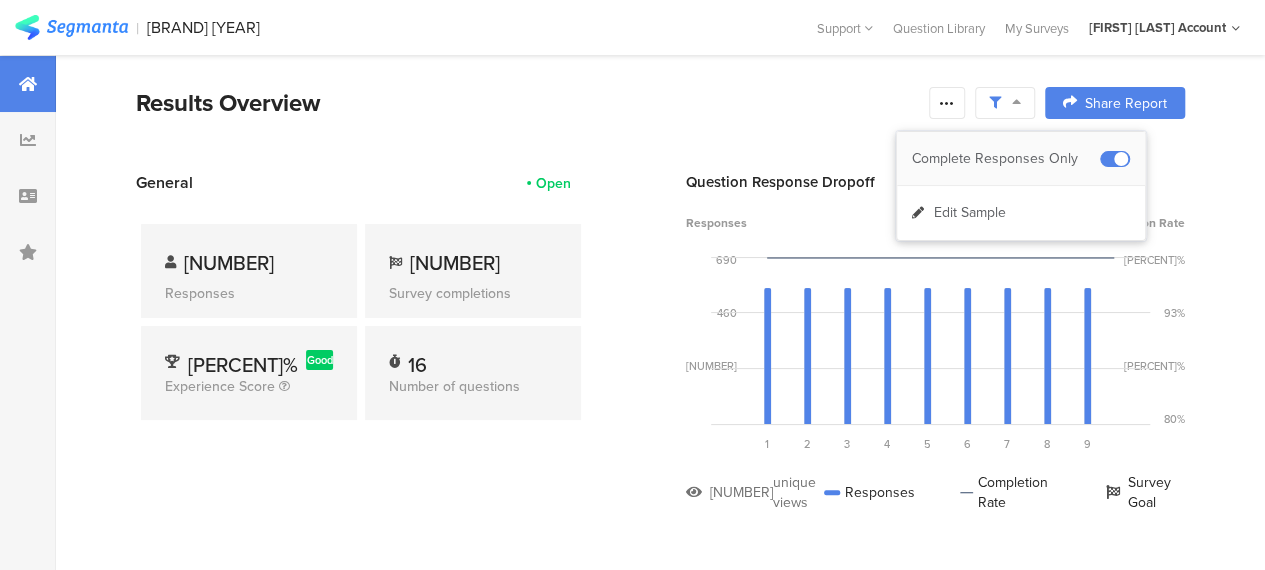 drag, startPoint x: 1037, startPoint y: 159, endPoint x: 1020, endPoint y: 166, distance: 18.384777 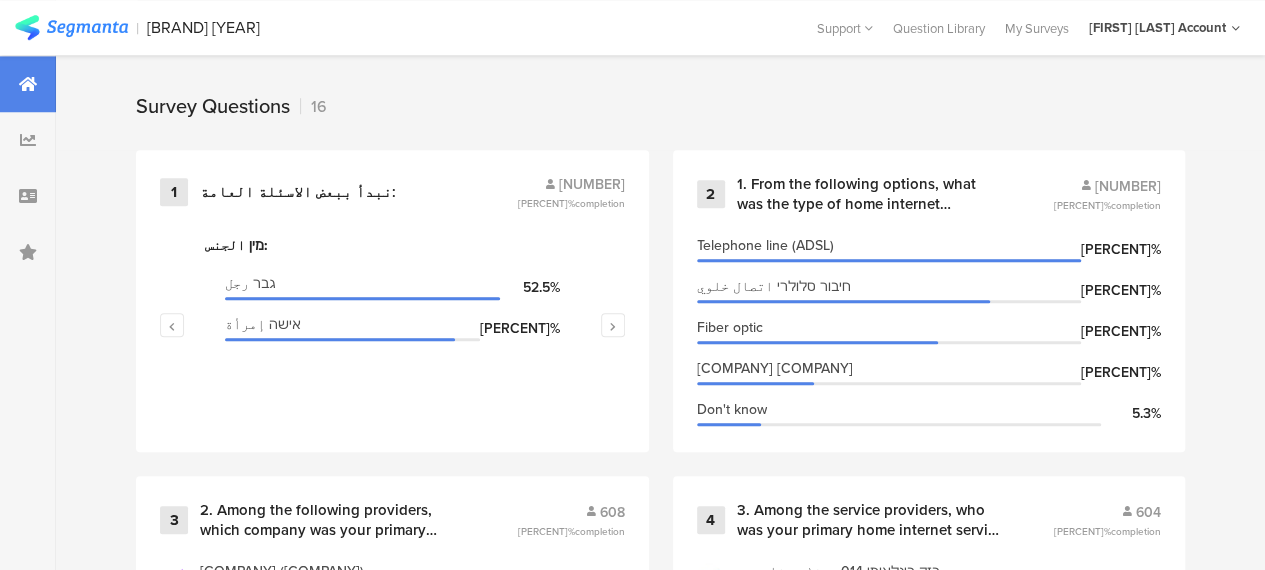 scroll, scrollTop: 900, scrollLeft: 0, axis: vertical 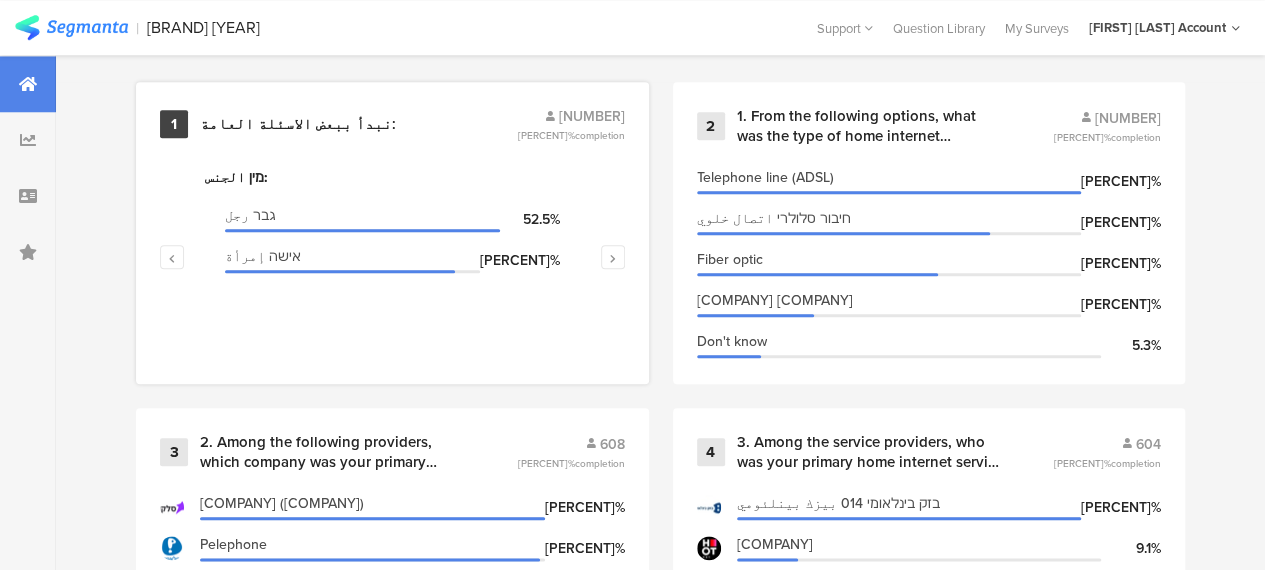click on "نبدأ ببعض الاسئلة العامة:" at bounding box center (298, 124) 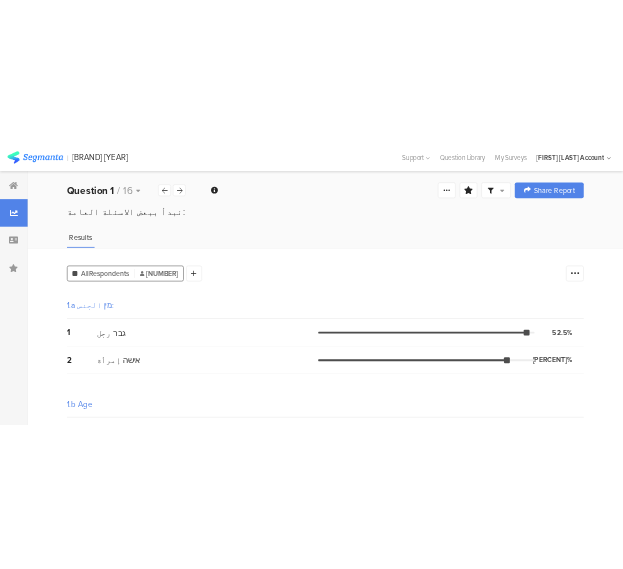scroll, scrollTop: 0, scrollLeft: 0, axis: both 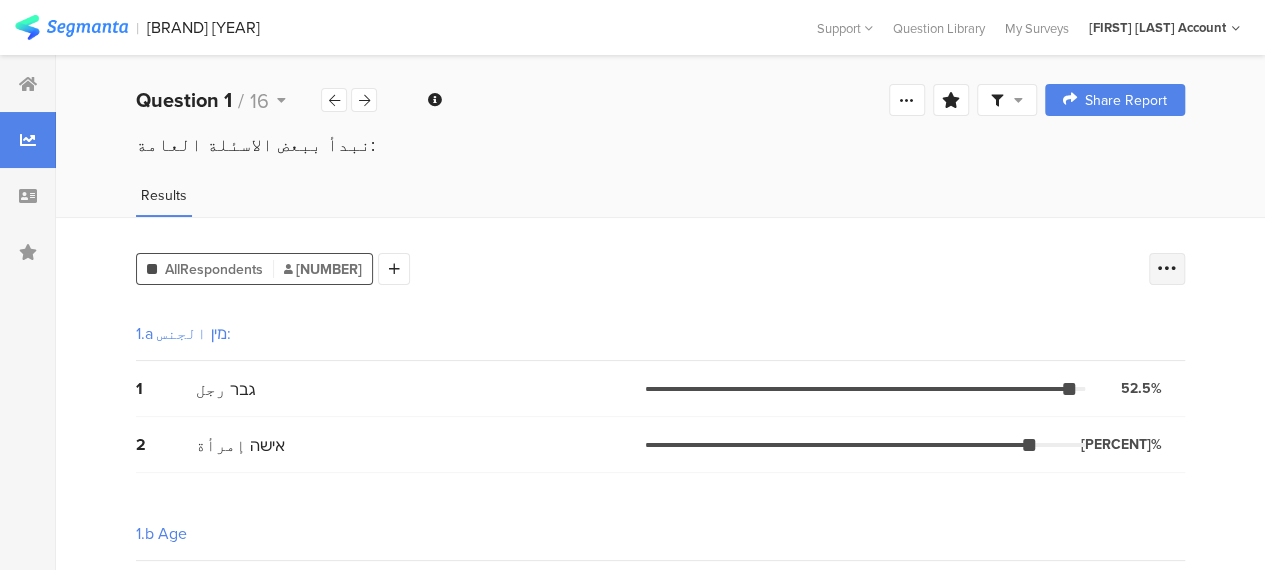 click at bounding box center [1167, 269] 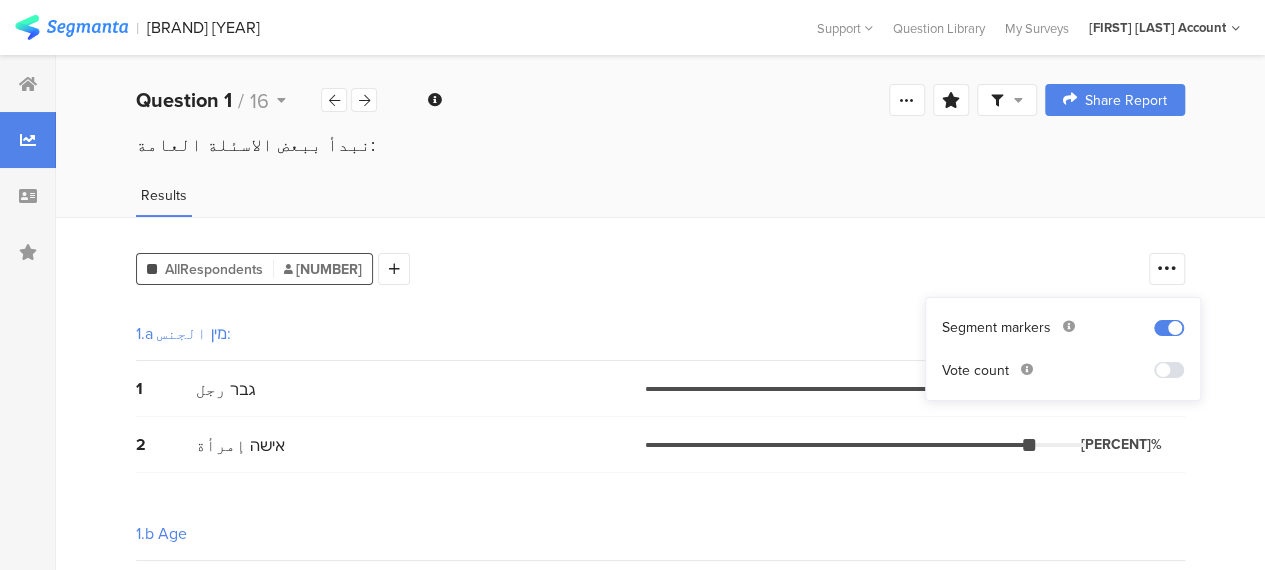 drag, startPoint x: 1168, startPoint y: 368, endPoint x: 1042, endPoint y: 333, distance: 130.7708 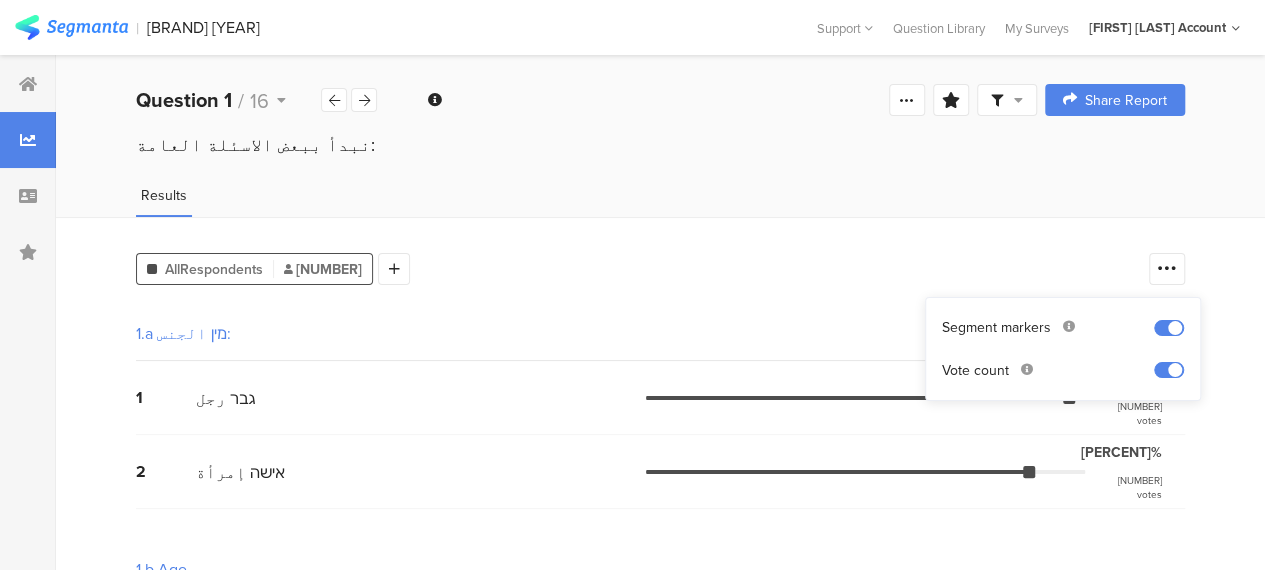 click on "AllRespondents 642 Add Segment" at bounding box center (637, 265) 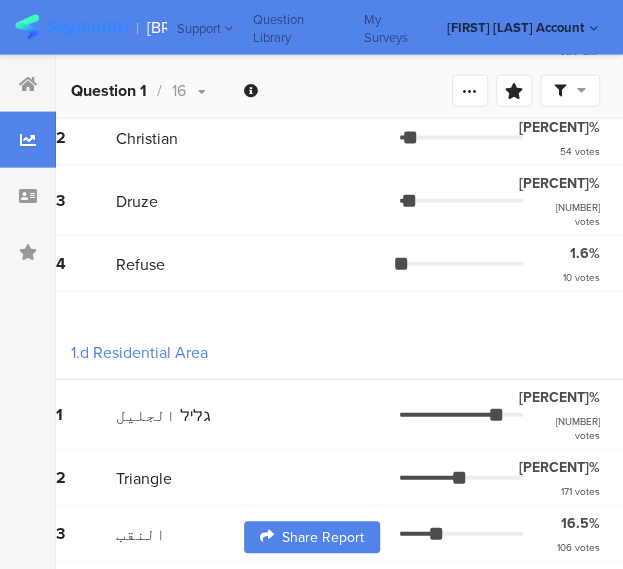 scroll, scrollTop: 1020, scrollLeft: 0, axis: vertical 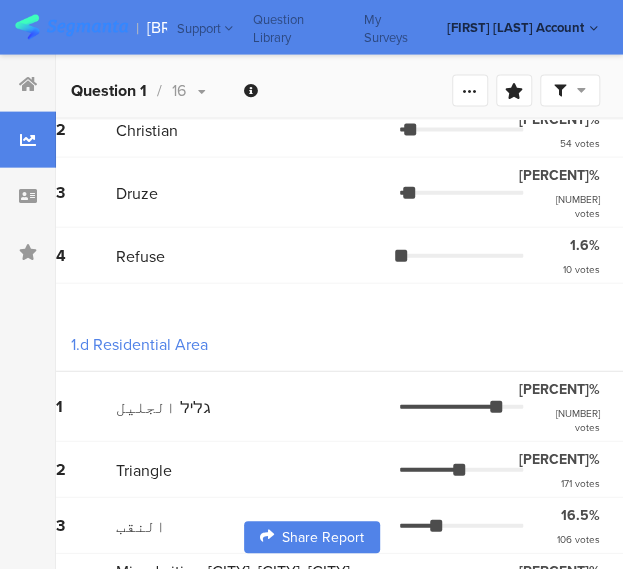 drag, startPoint x: 606, startPoint y: 81, endPoint x: 612, endPoint y: 104, distance: 23.769728 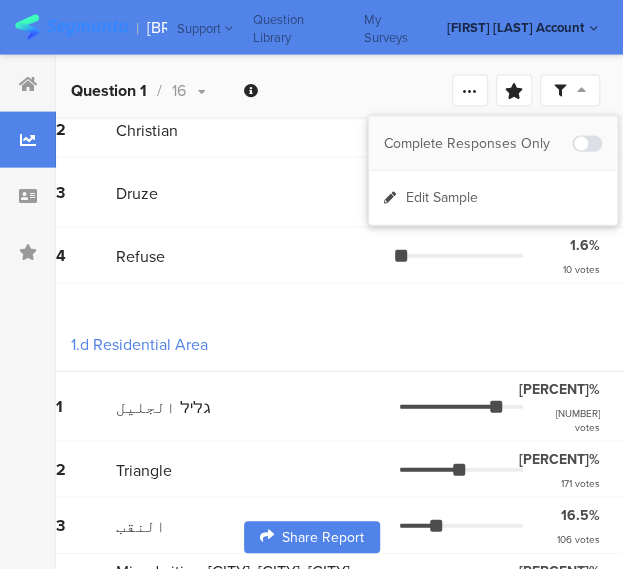 click at bounding box center [587, 144] 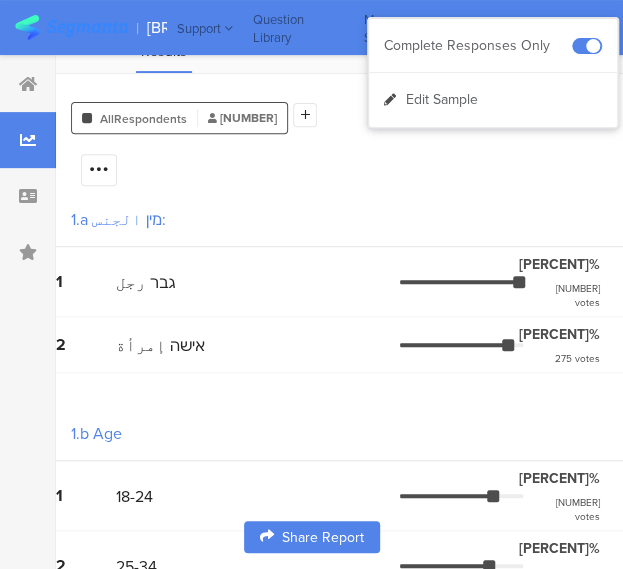 scroll, scrollTop: 0, scrollLeft: 0, axis: both 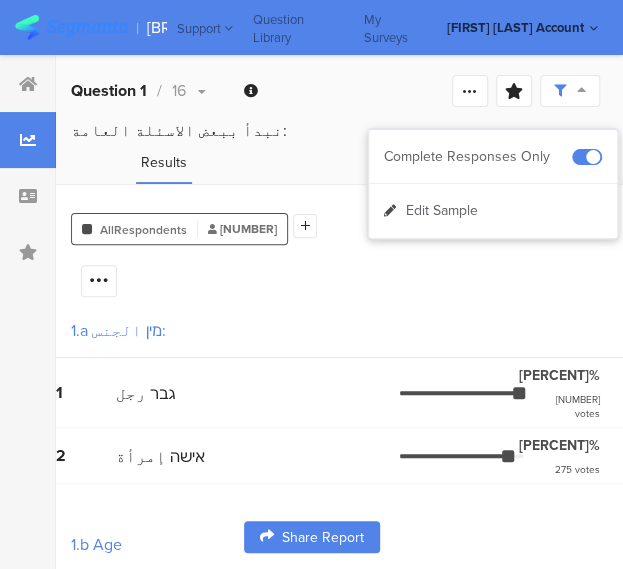 click on "1.a מין الجنس:" at bounding box center [339, 330] 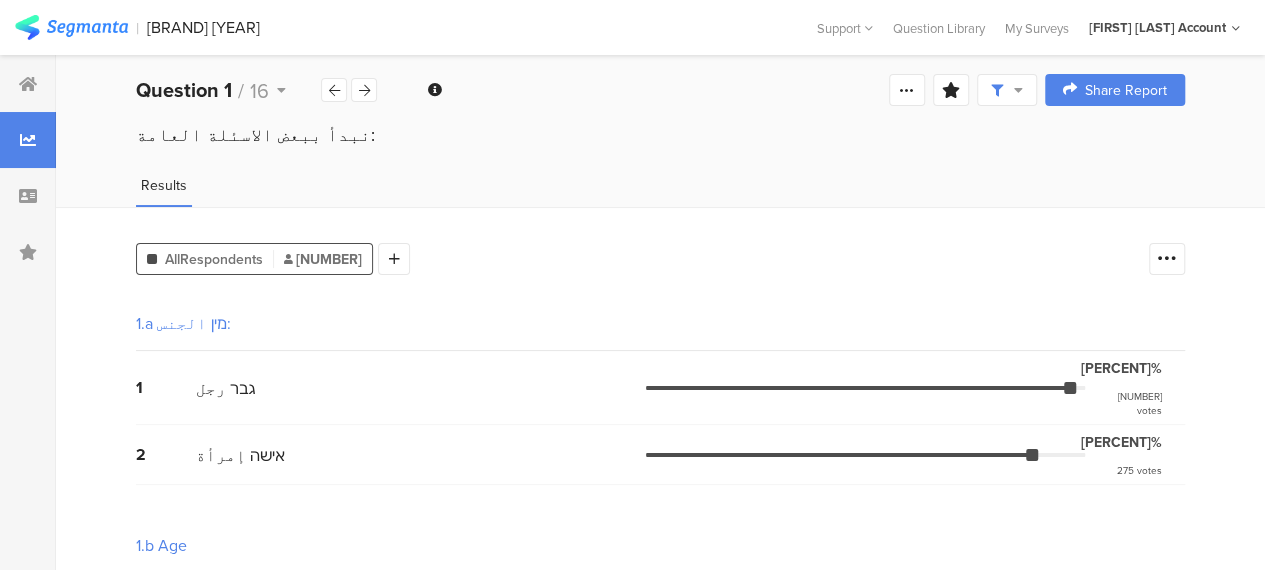 scroll, scrollTop: 0, scrollLeft: 0, axis: both 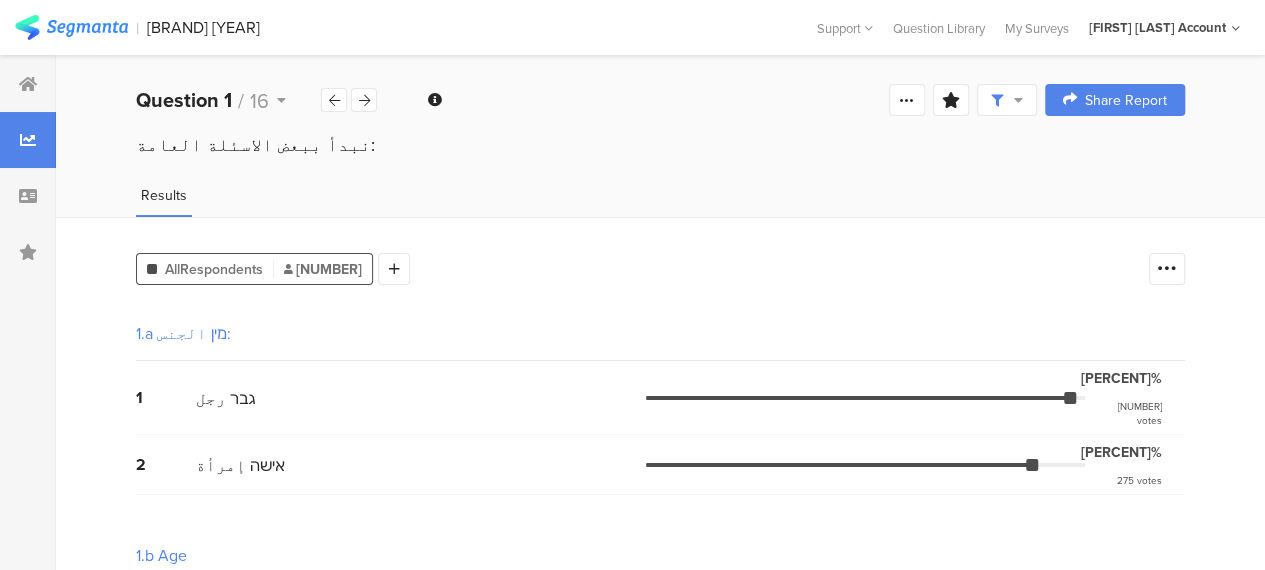 click on "1 Male 52.3% [NUMBER] votes" at bounding box center (660, 398) 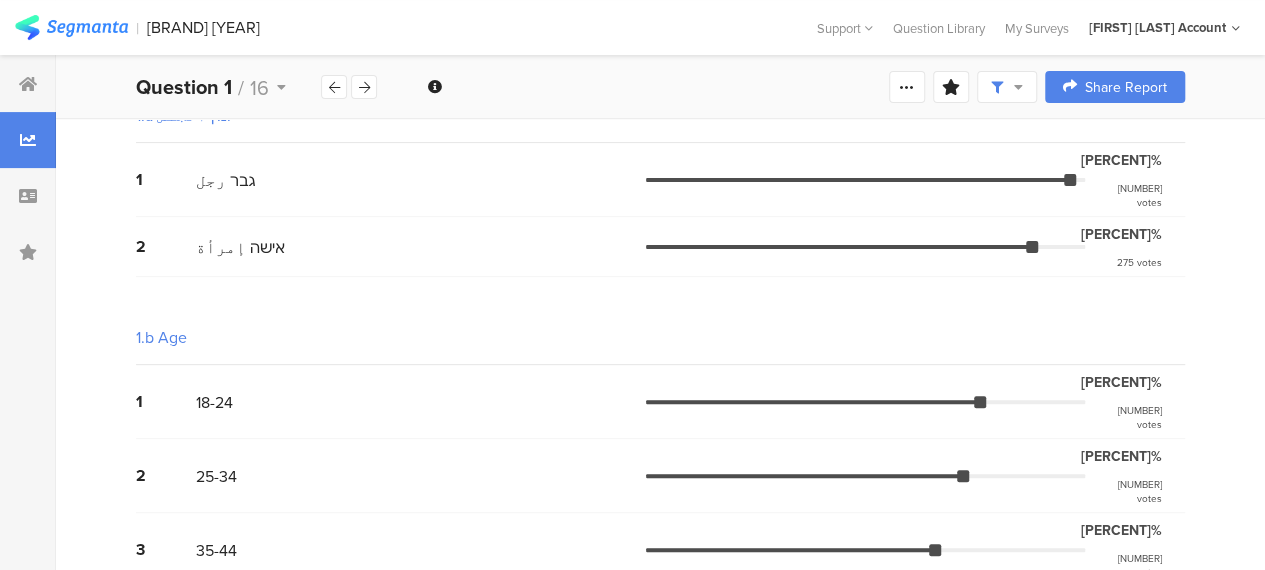 scroll, scrollTop: 100, scrollLeft: 0, axis: vertical 